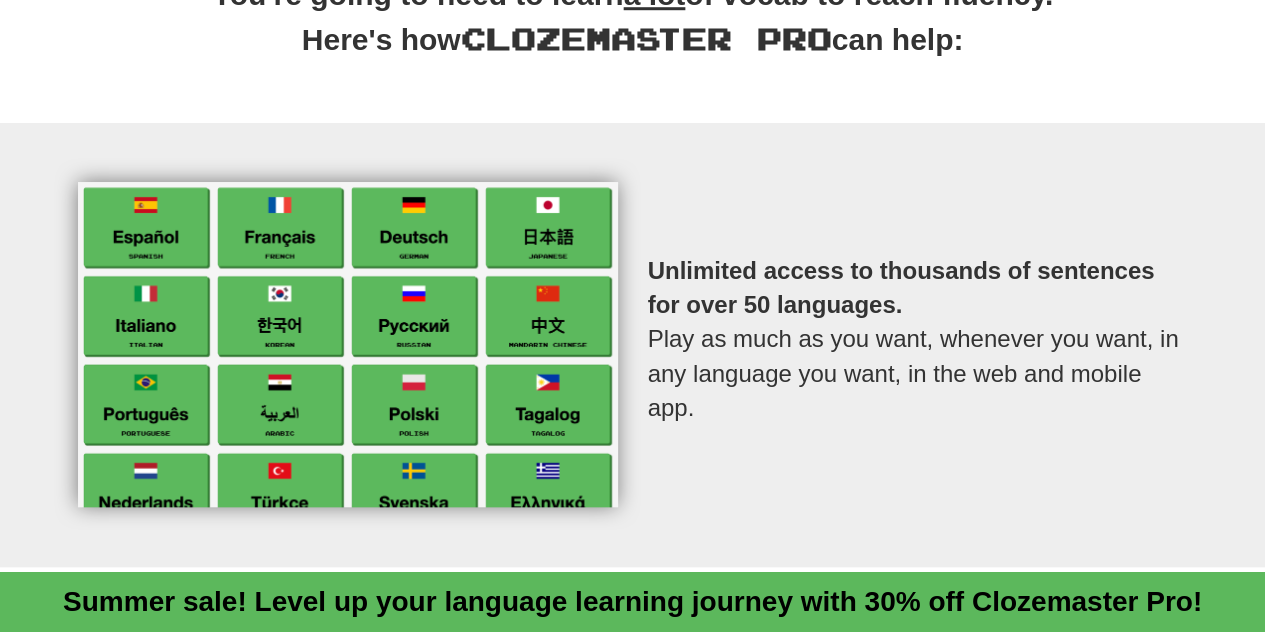 scroll, scrollTop: 804, scrollLeft: 0, axis: vertical 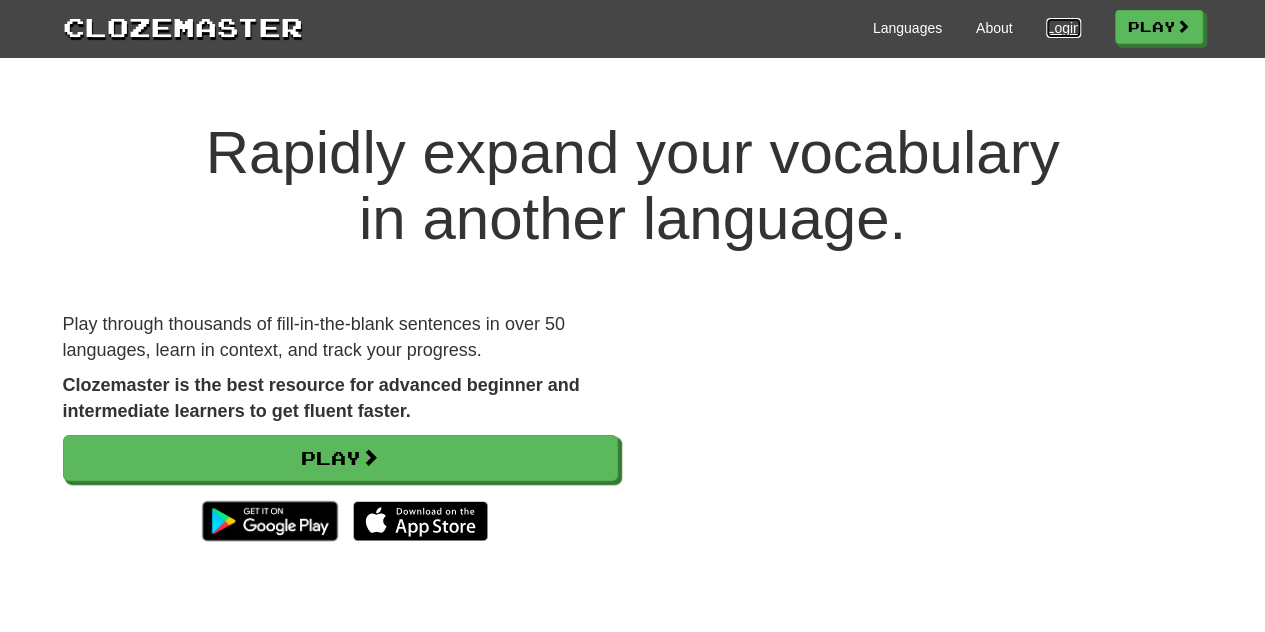 click on "Login" at bounding box center [1063, 28] 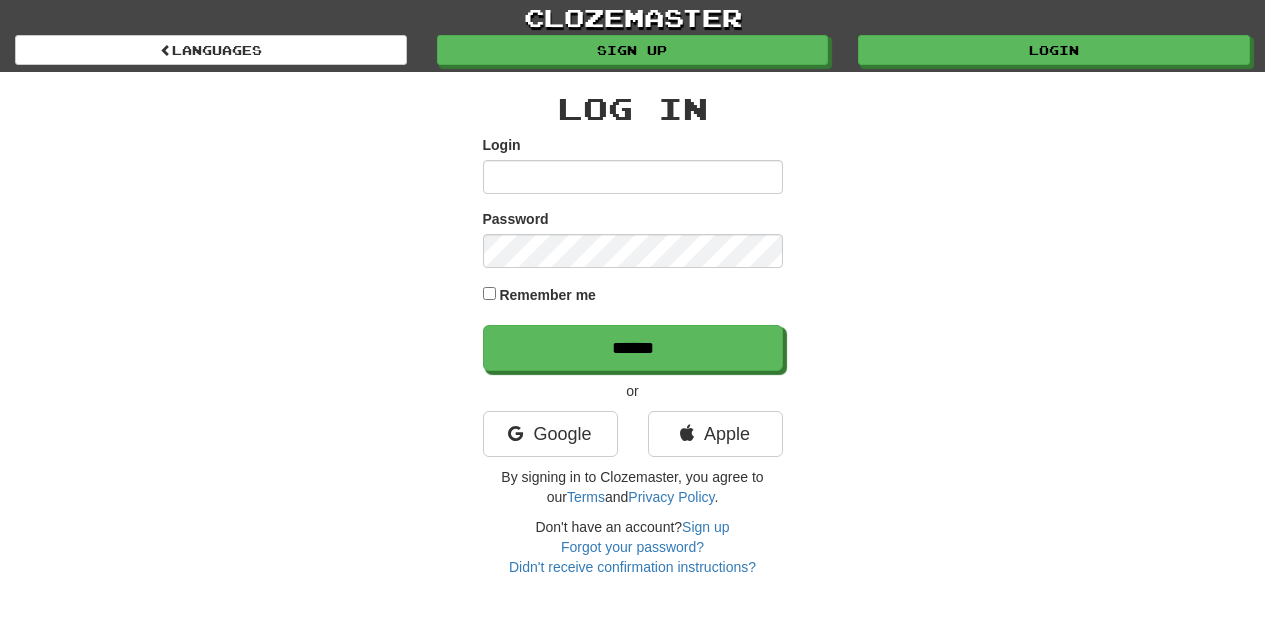 scroll, scrollTop: 0, scrollLeft: 0, axis: both 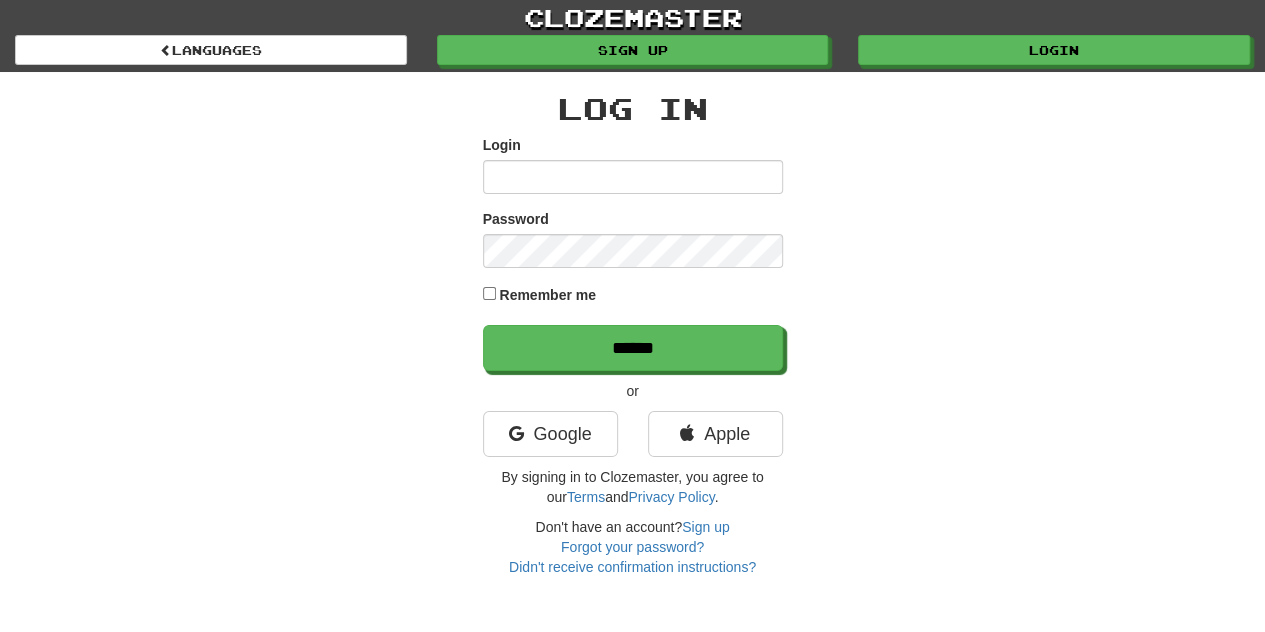 click on "Log In
Login
Password
Remember me
******
or
Google
Apple
By signing in to Clozemaster, you agree to our  Terms  and  Privacy Policy .
Don't have an account?  Sign up
Forgot your password?
Didn't receive confirmation instructions?" at bounding box center (633, 324) 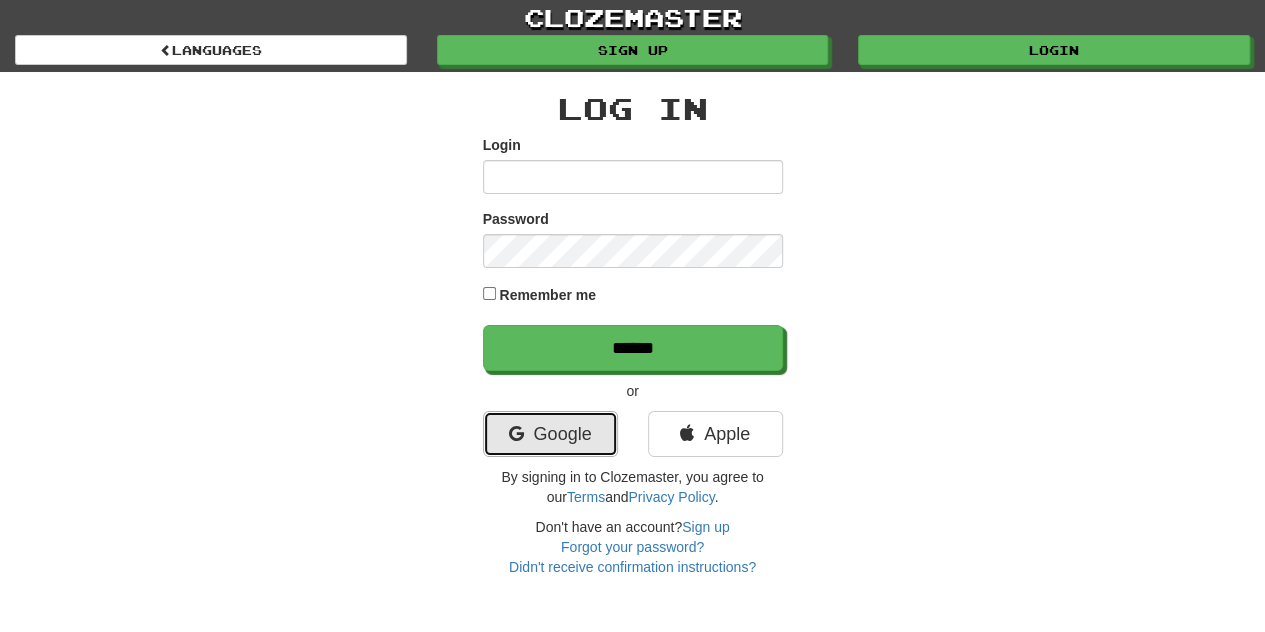 click on "Google" at bounding box center (550, 434) 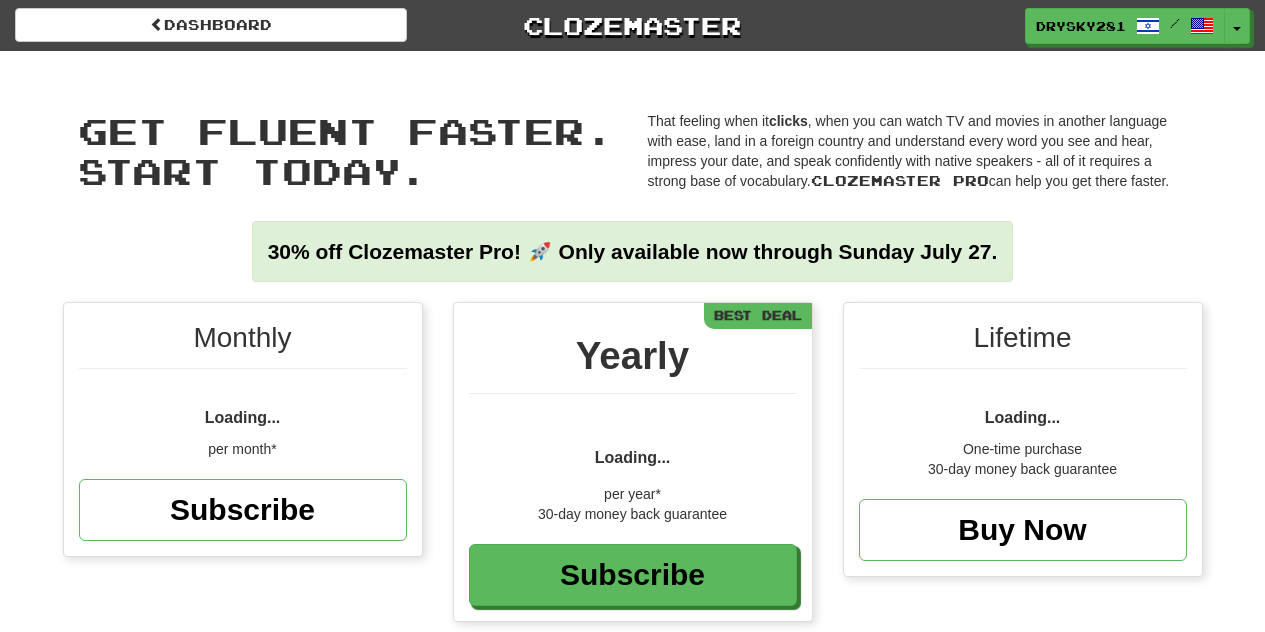 scroll, scrollTop: 0, scrollLeft: 0, axis: both 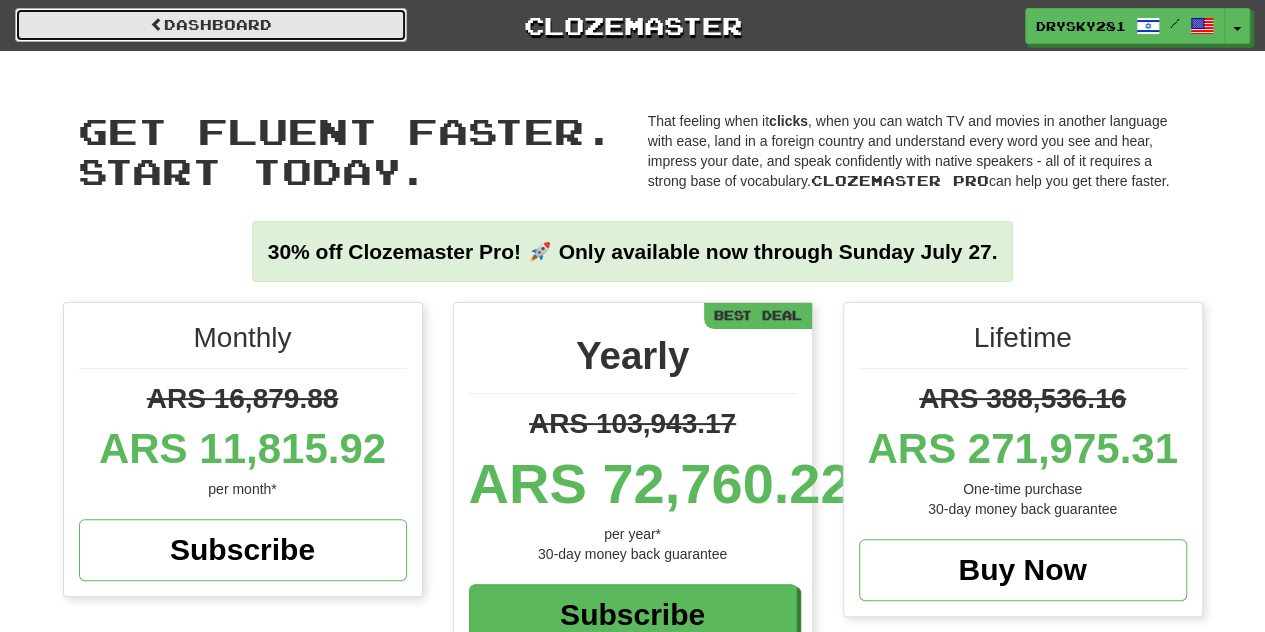click on "Dashboard" at bounding box center [211, 25] 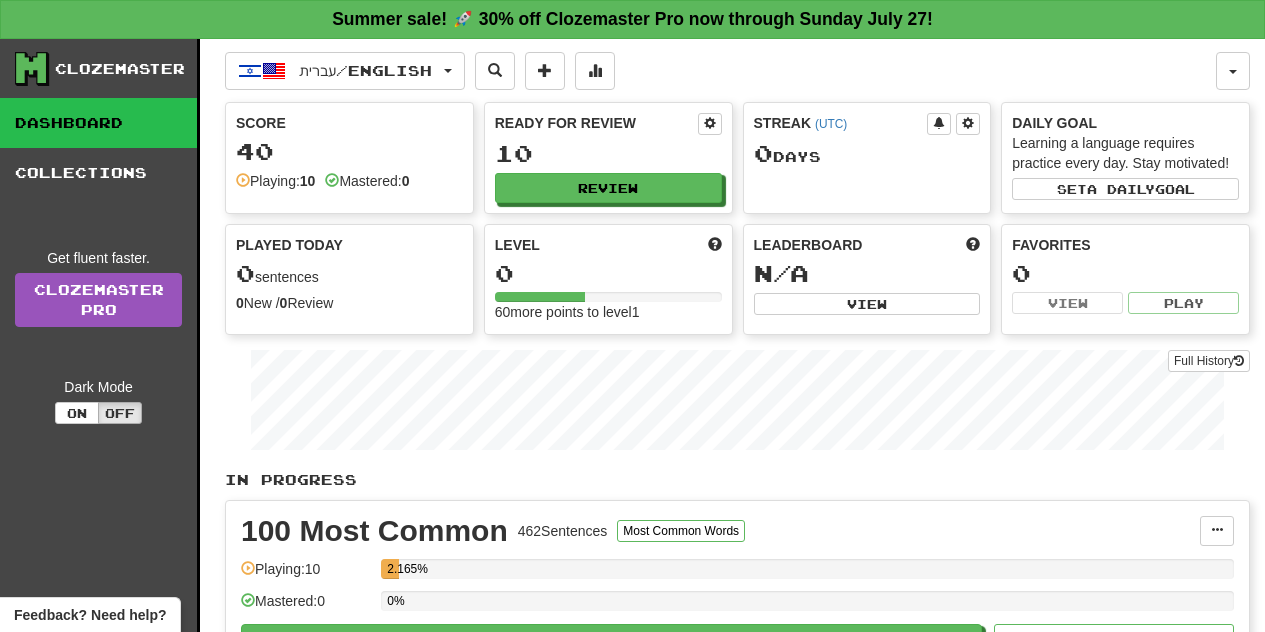 scroll, scrollTop: 0, scrollLeft: 0, axis: both 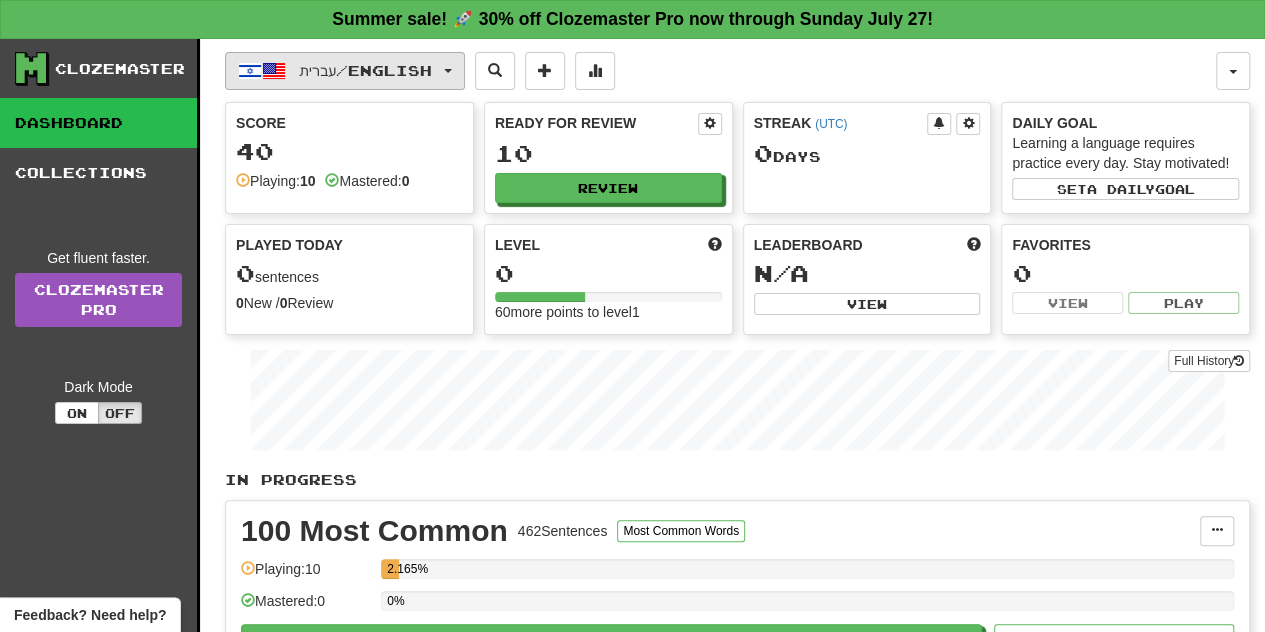 click on "עברית  /  English" at bounding box center (365, 70) 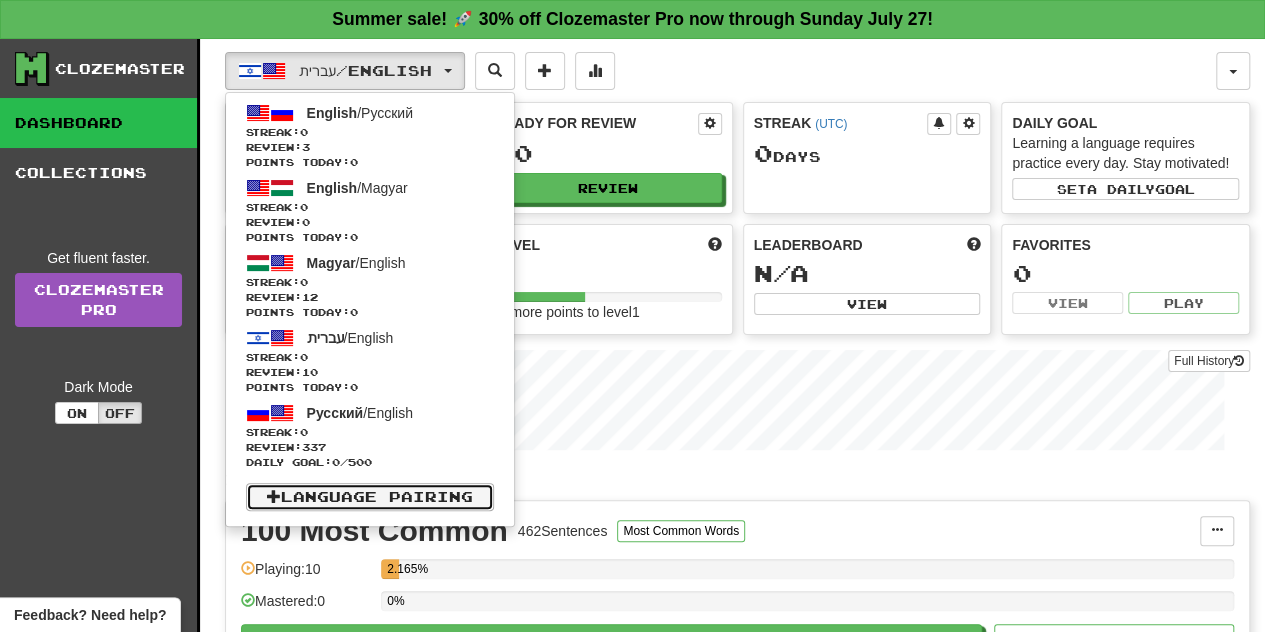 click on "Language Pairing" at bounding box center [370, 497] 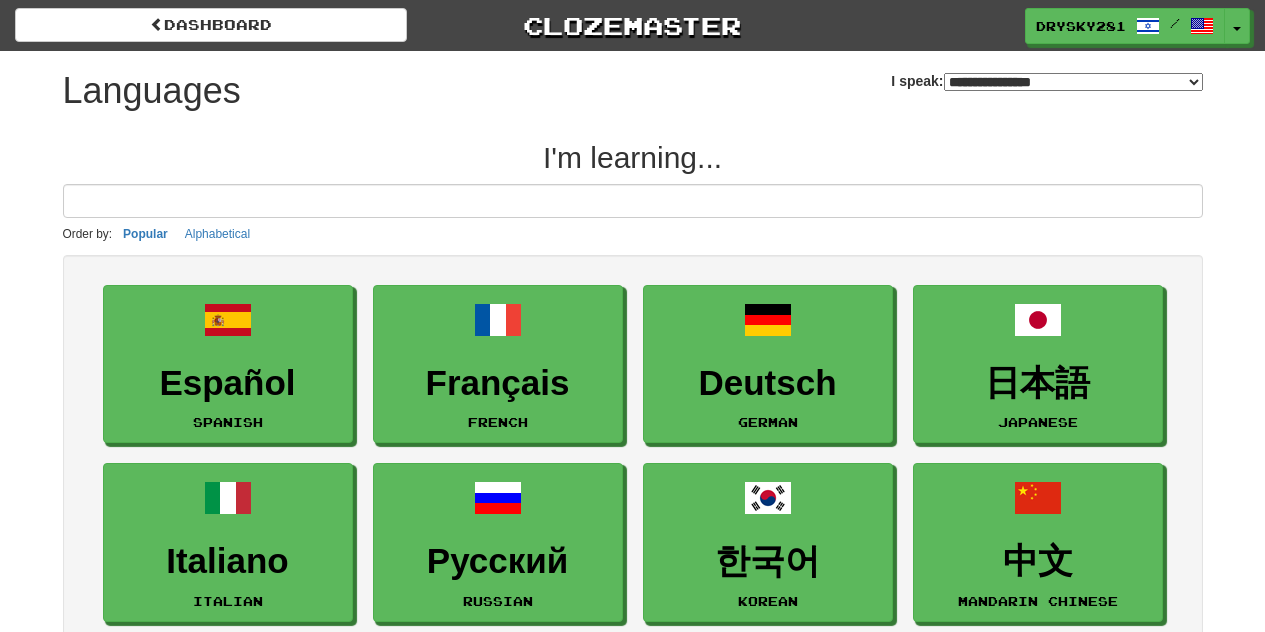 select on "*******" 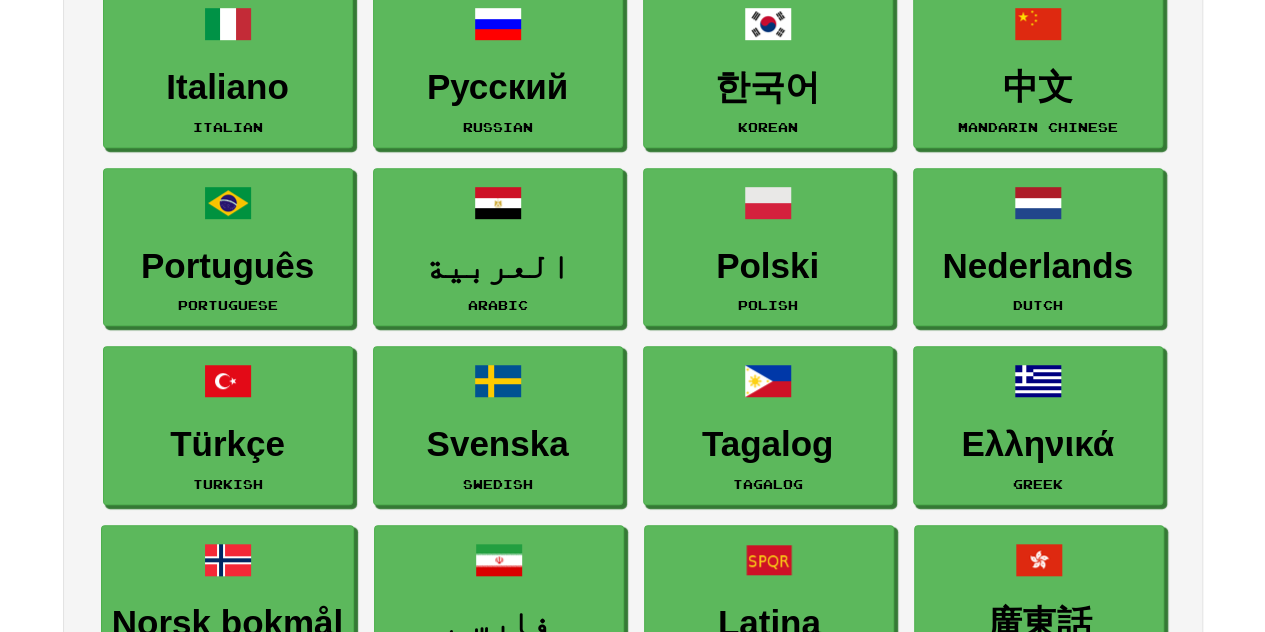 scroll, scrollTop: 500, scrollLeft: 0, axis: vertical 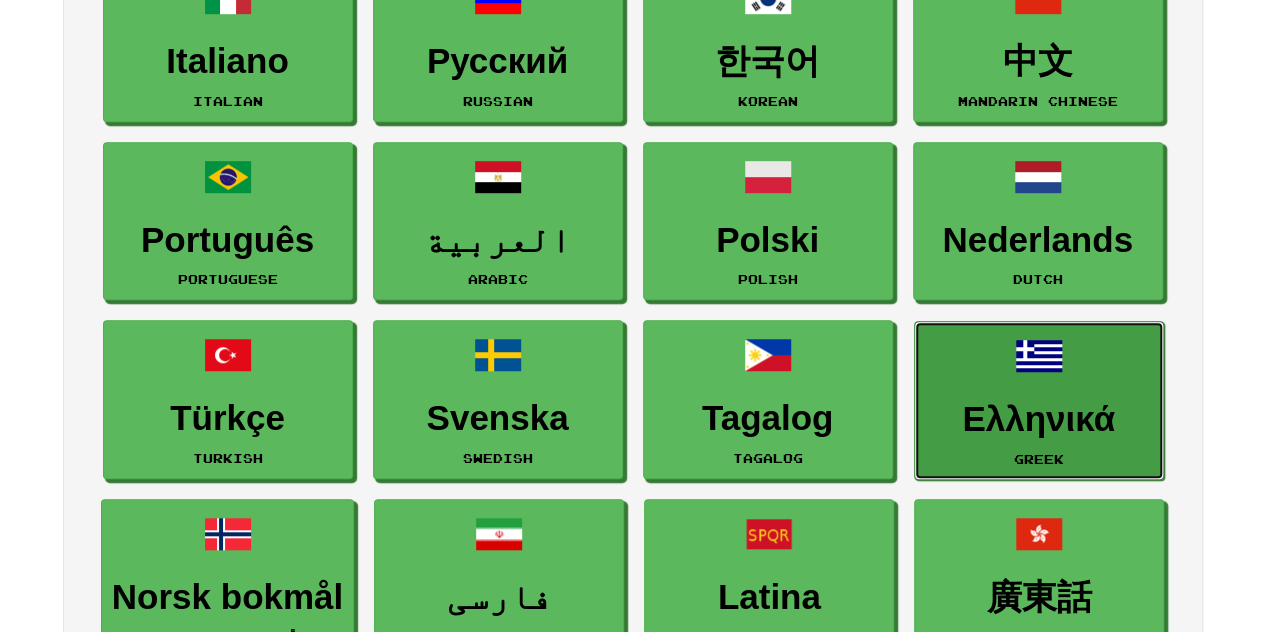 click on "Ελληνικά" at bounding box center (1039, 419) 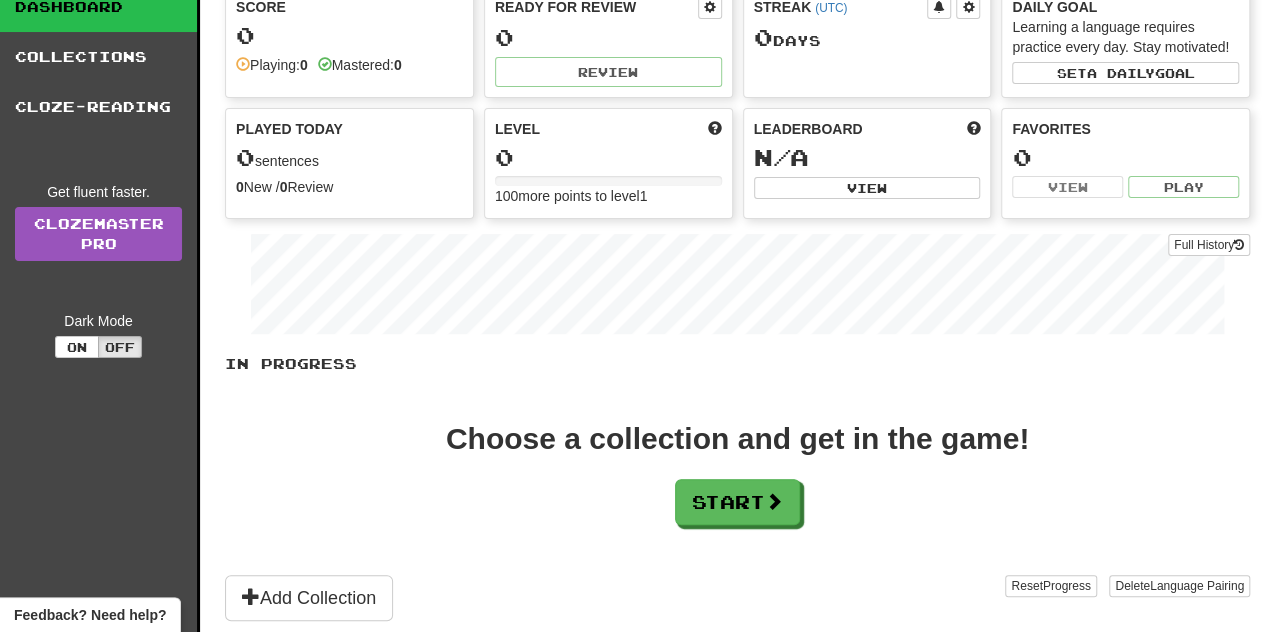 scroll, scrollTop: 400, scrollLeft: 0, axis: vertical 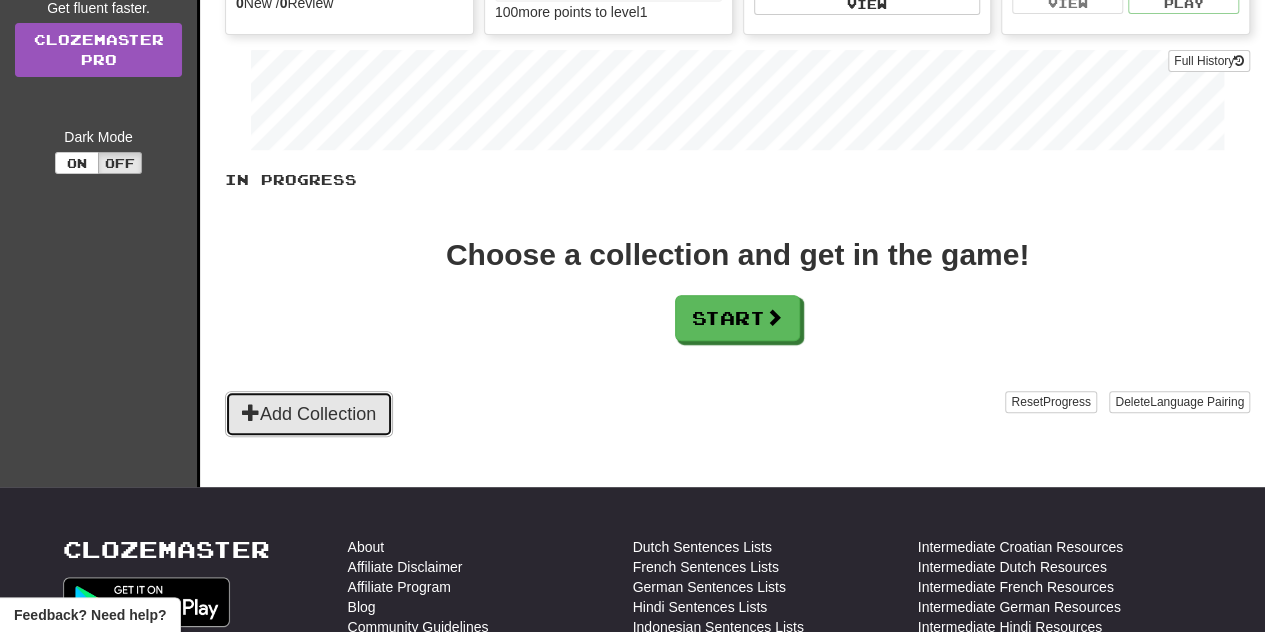click on "Add Collection" 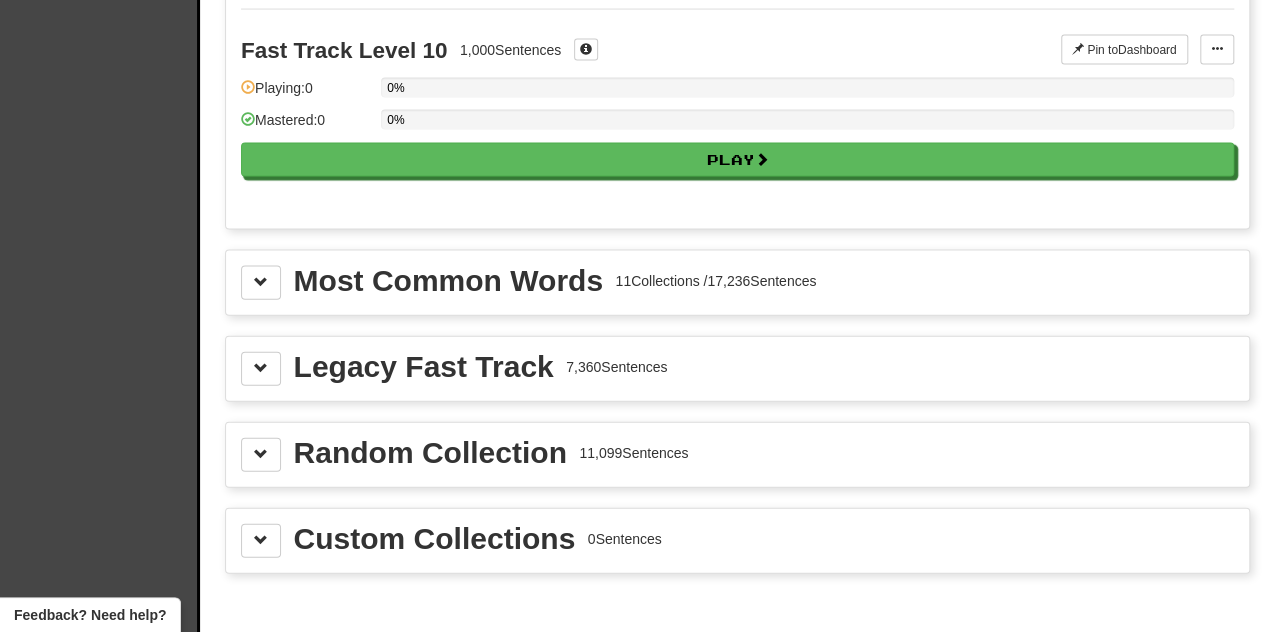 scroll, scrollTop: 2100, scrollLeft: 0, axis: vertical 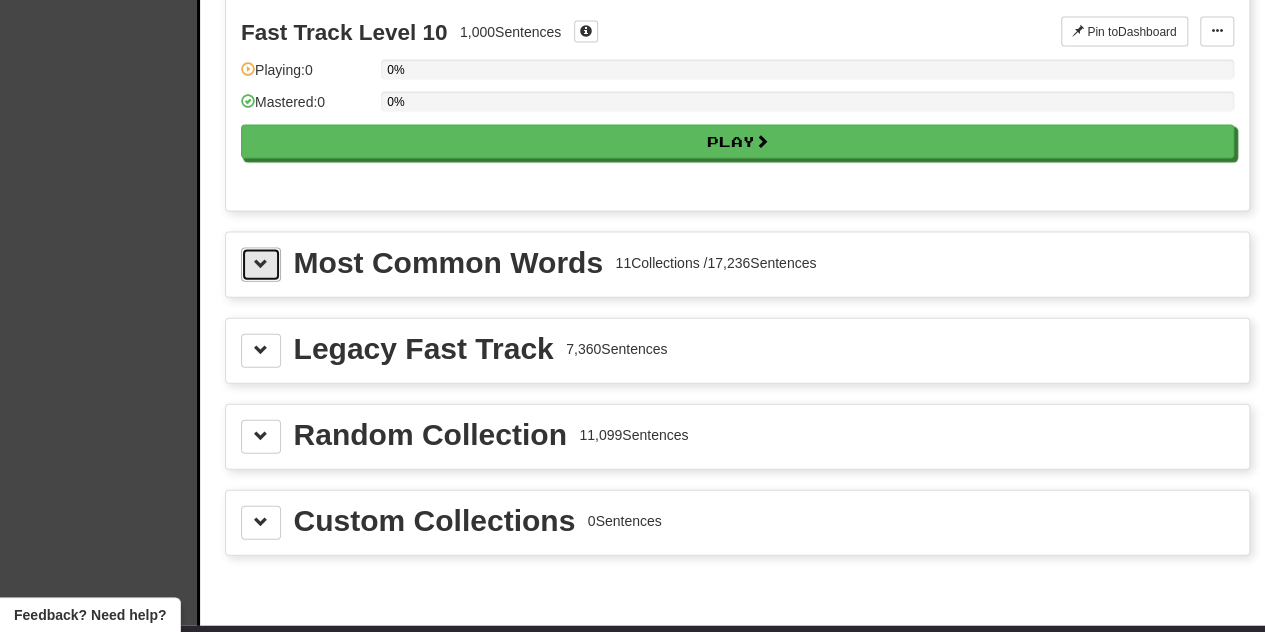 click 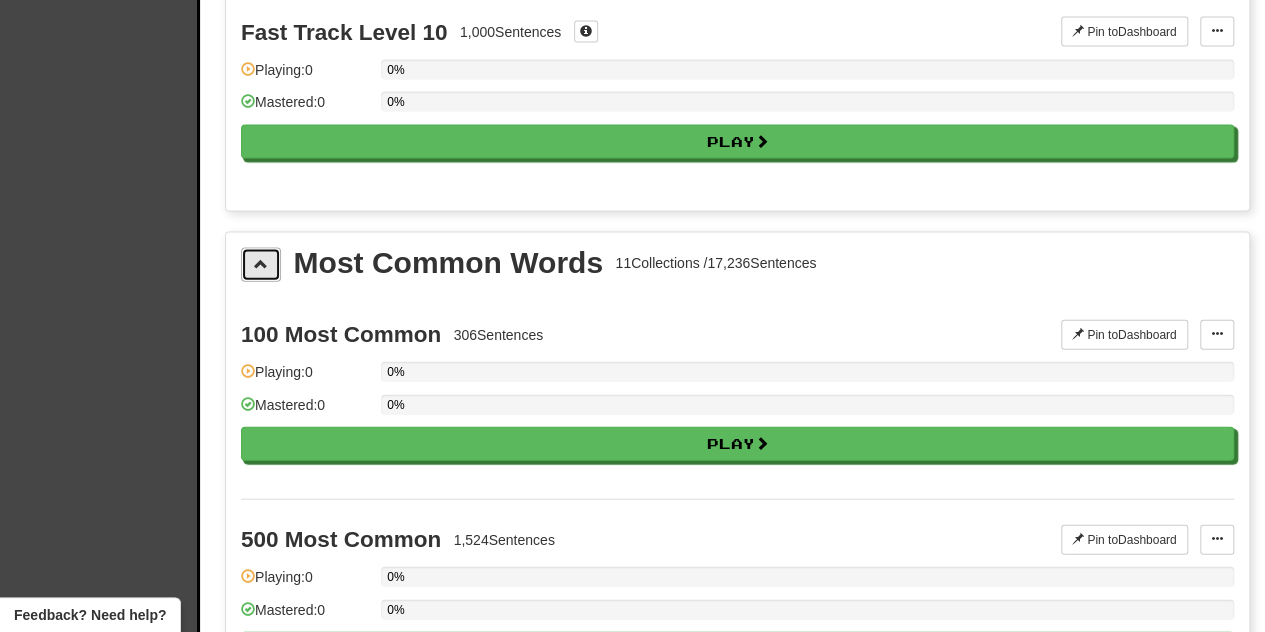 click 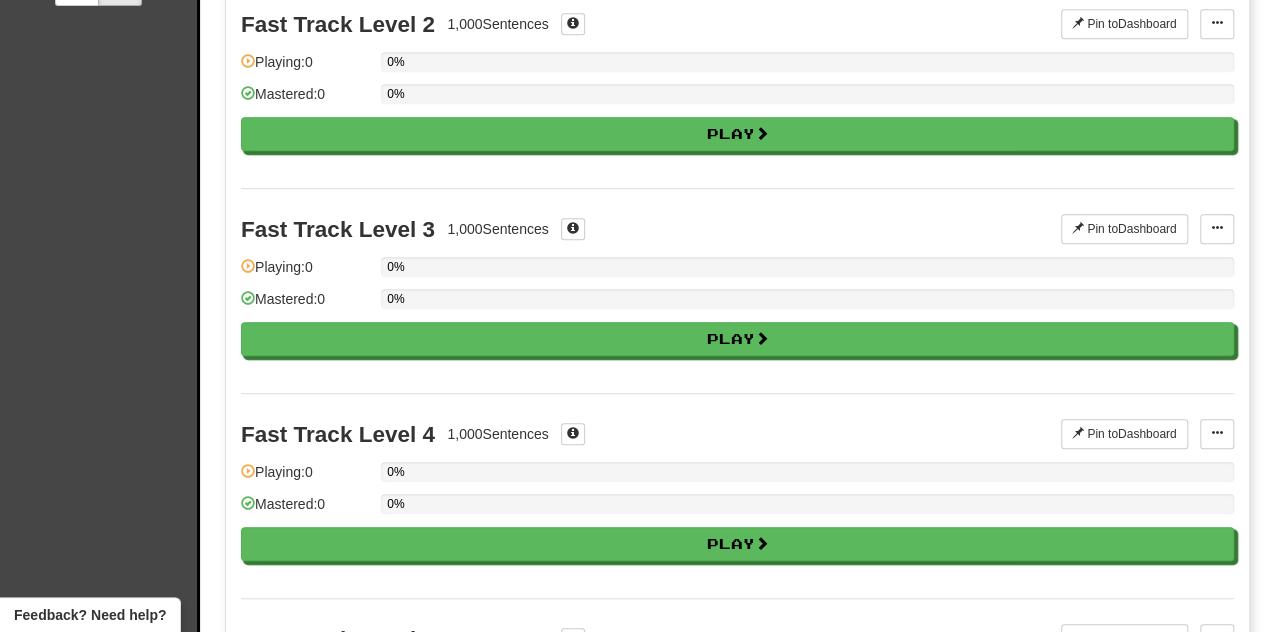 scroll, scrollTop: 0, scrollLeft: 0, axis: both 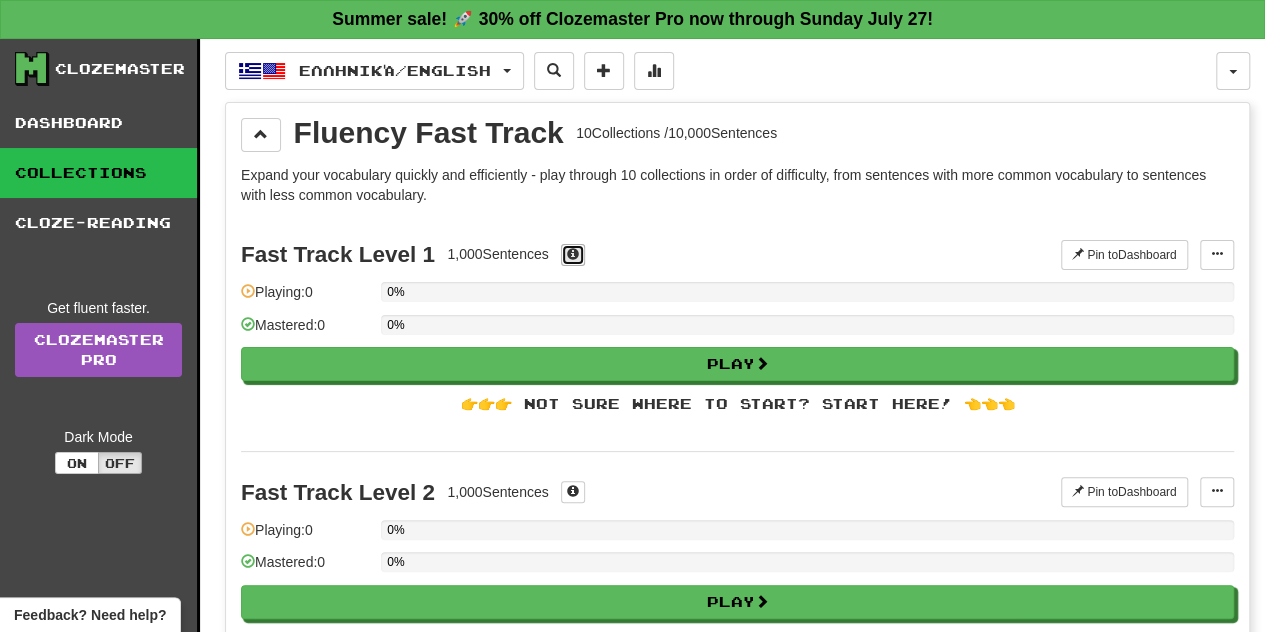 click 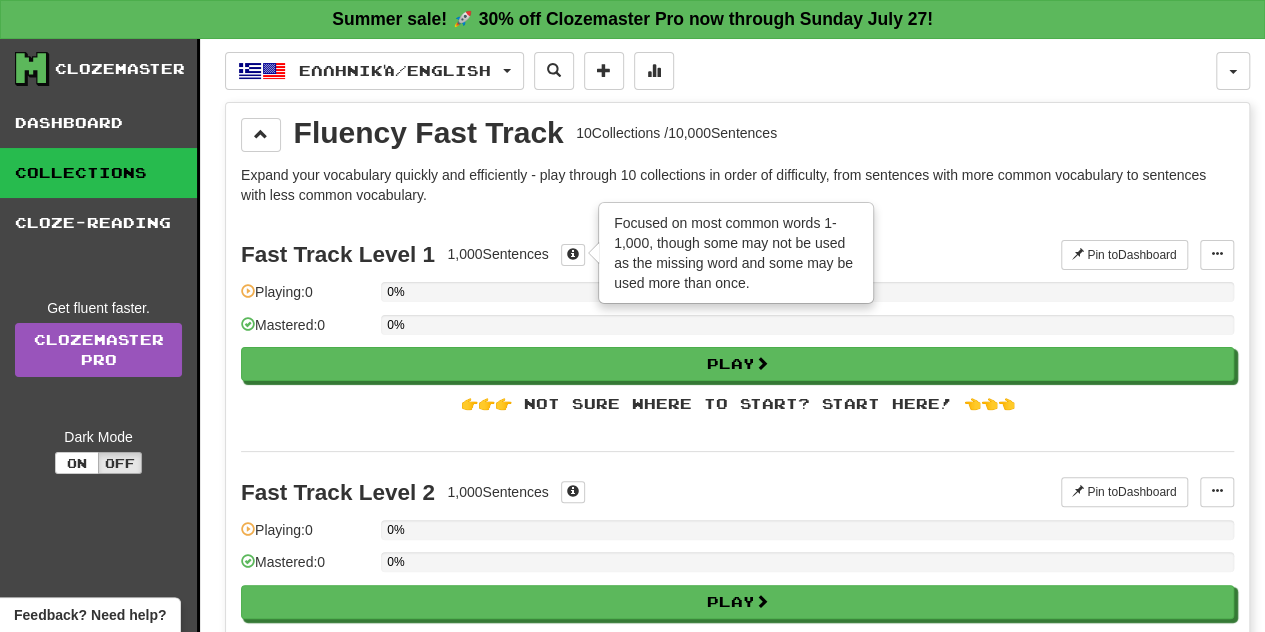click on "Fast Track Level 1 1,000  Sentences × Focused on most common words 1-1,000, though some may not be used as the missing word and some may be used more than once.   Pin to  Dashboard   Pin to  Dashboard Manage Sentences  Playing:  0 0%  Mastered:  0 0% Play  👉👉👉 Not sure where to start? Start here! 👈👈👈" 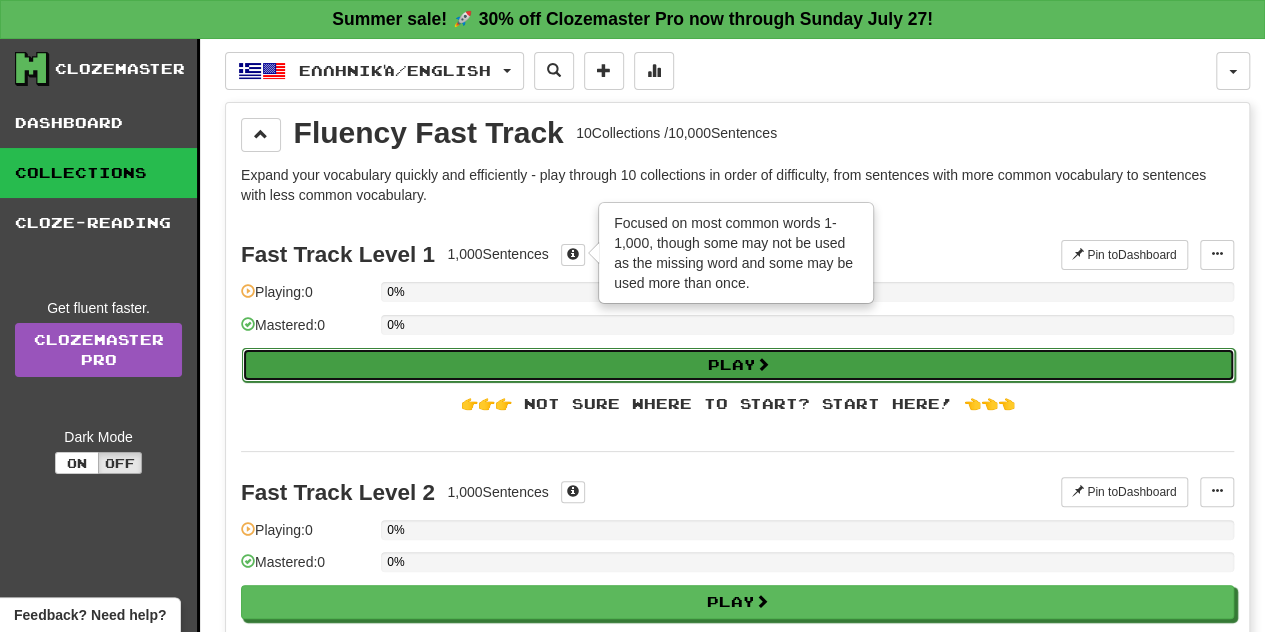 click on "Play" 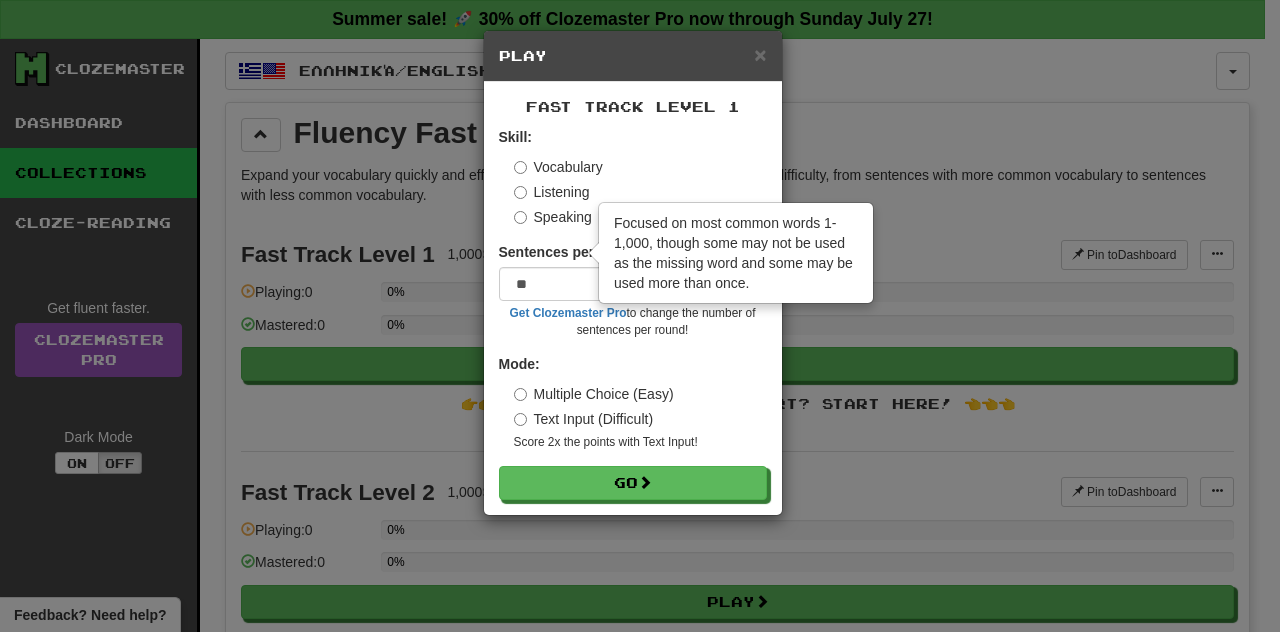 click on "× Play" at bounding box center (633, 56) 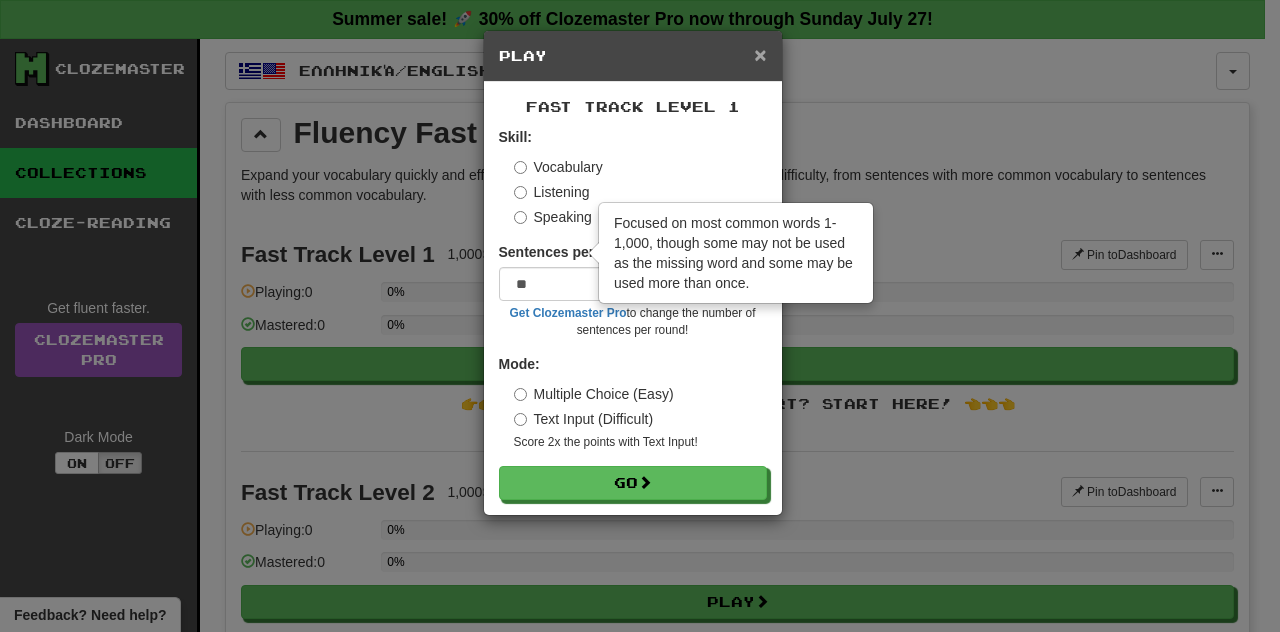 click on "×" at bounding box center (760, 54) 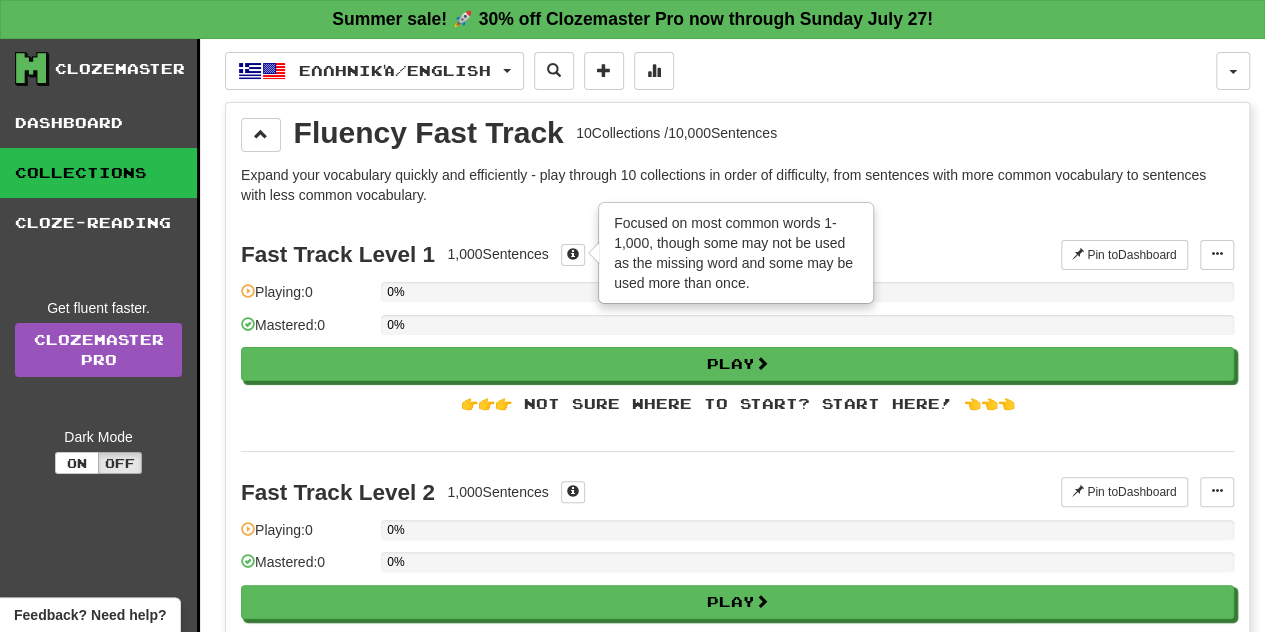 click on "Focused on most common words 1-1,000, though some may not be used as the missing word and some may be used more than once." 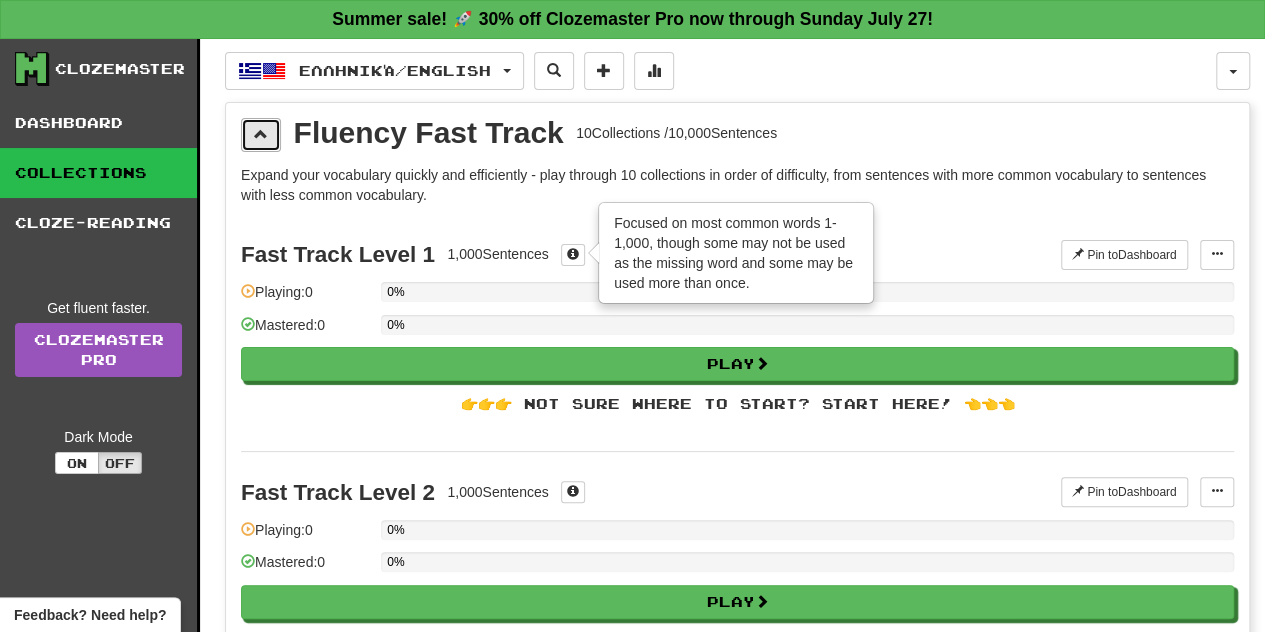 click 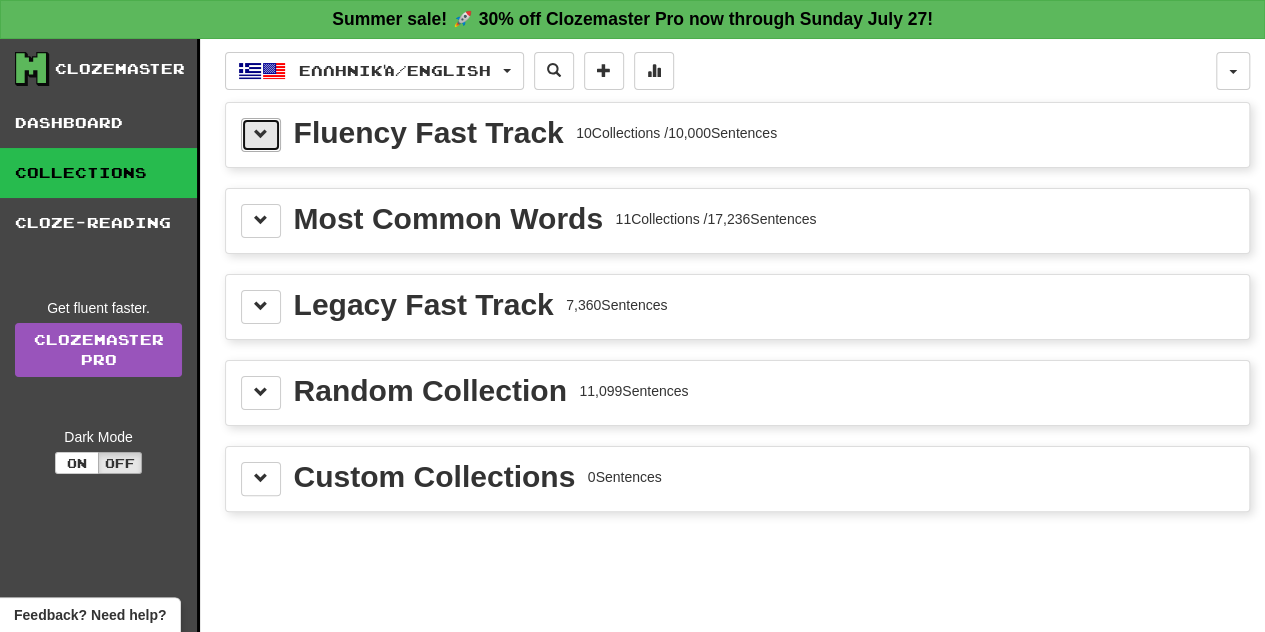 click 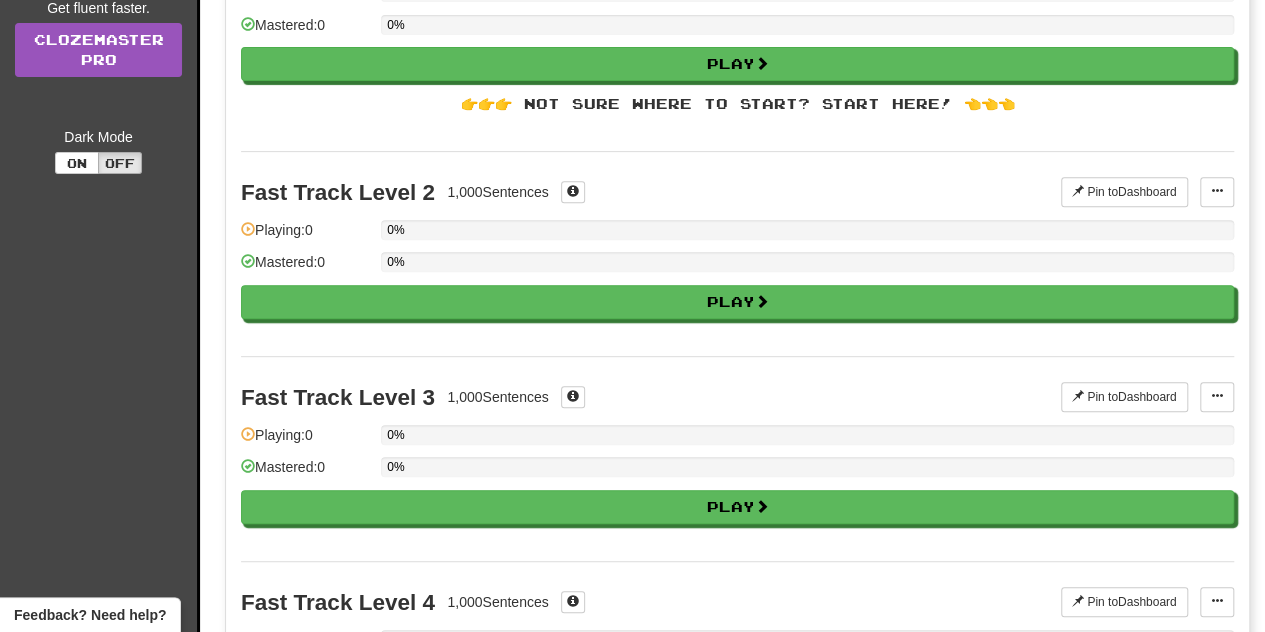 scroll, scrollTop: 0, scrollLeft: 0, axis: both 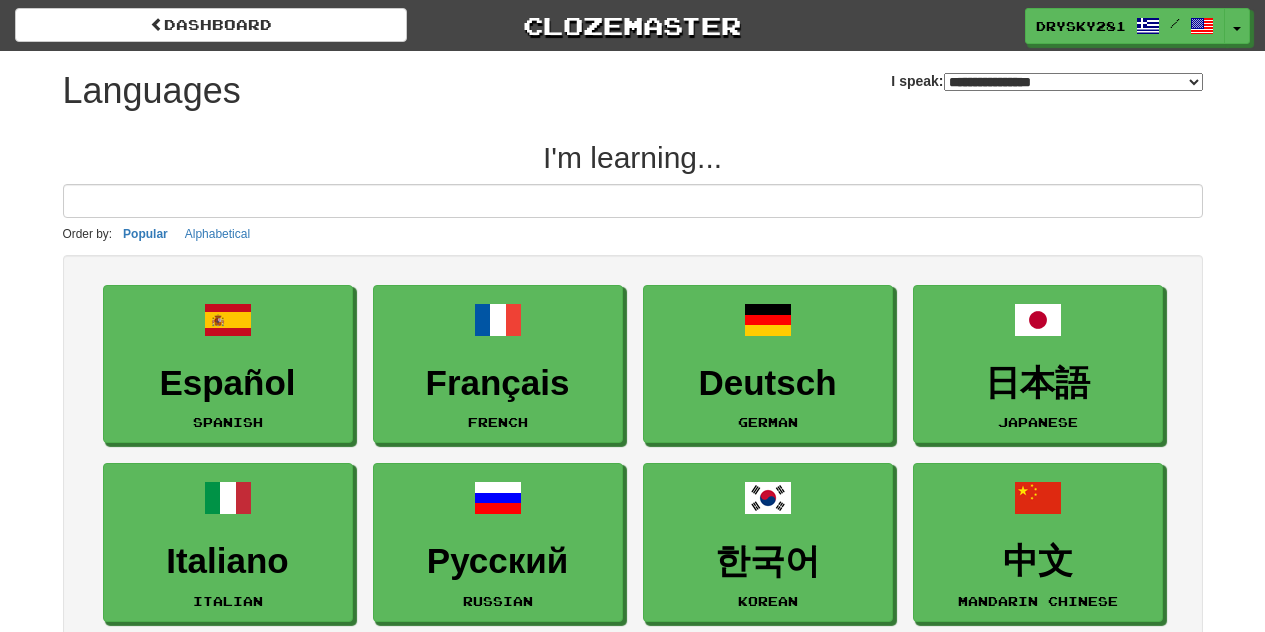 select on "*******" 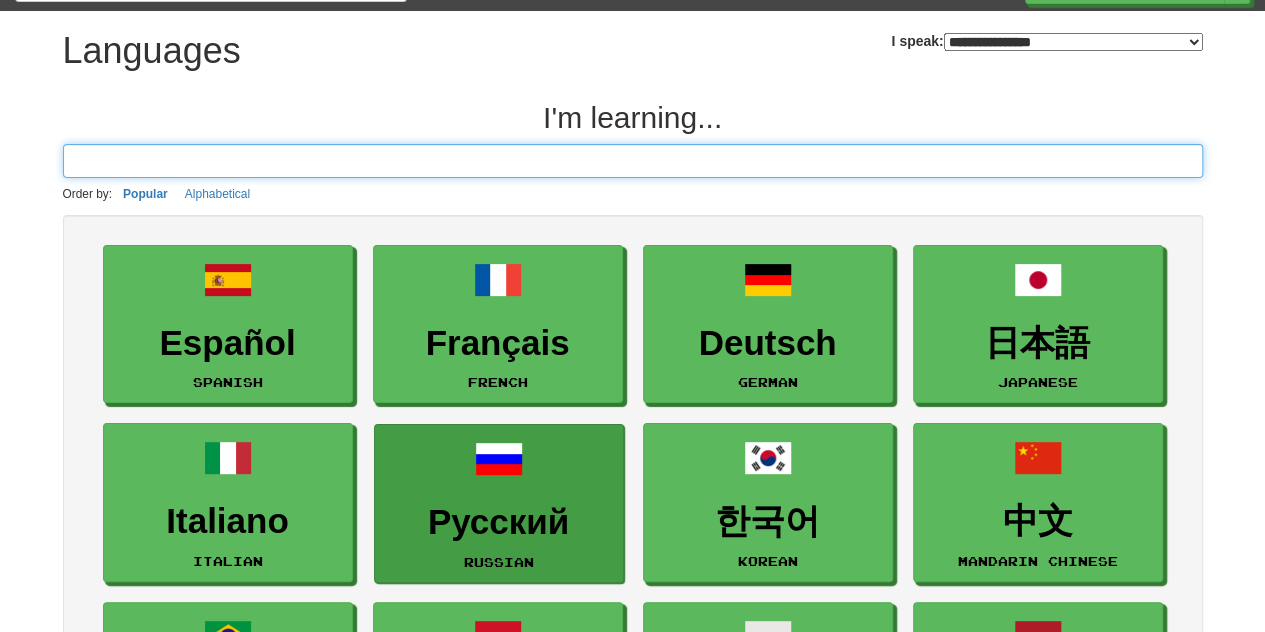 scroll, scrollTop: 400, scrollLeft: 0, axis: vertical 